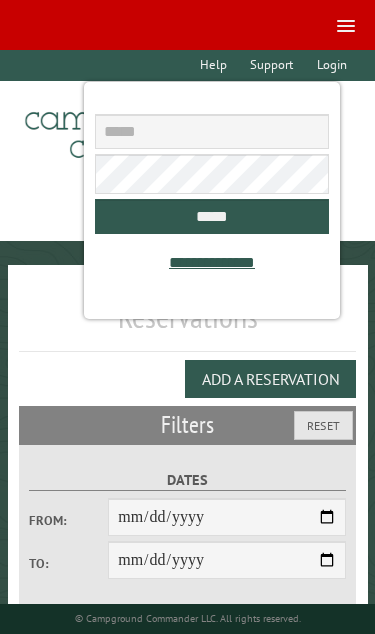 scroll, scrollTop: 0, scrollLeft: 0, axis: both 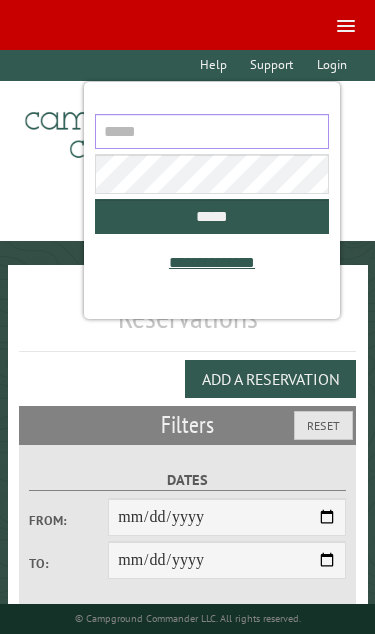 click at bounding box center (211, 131) 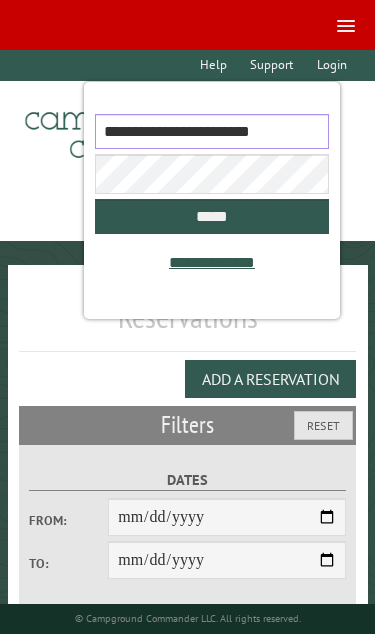 type on "**********" 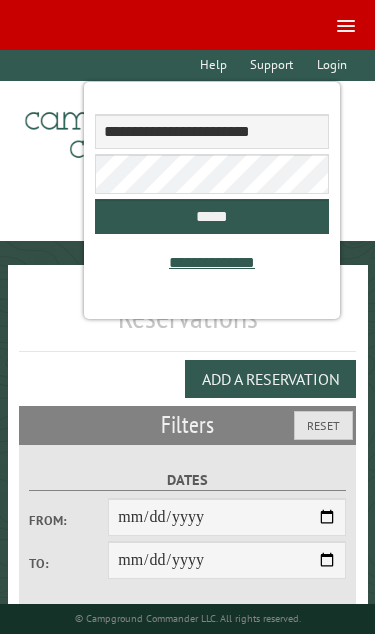 click on "*****" at bounding box center [211, 216] 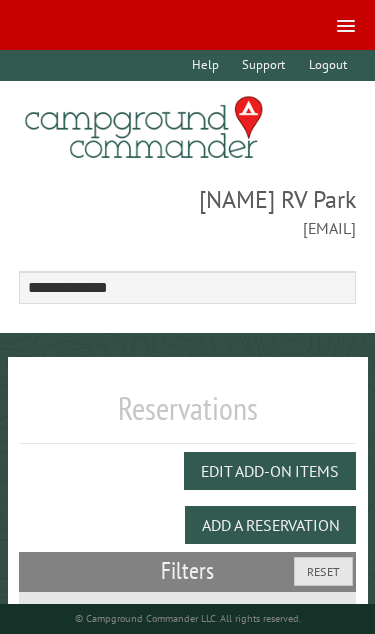 select on "**" 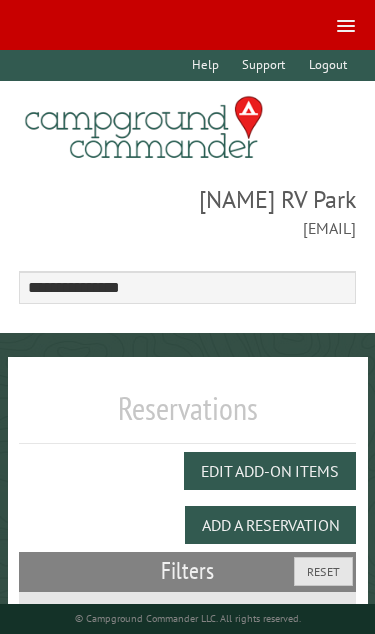 select on "***" 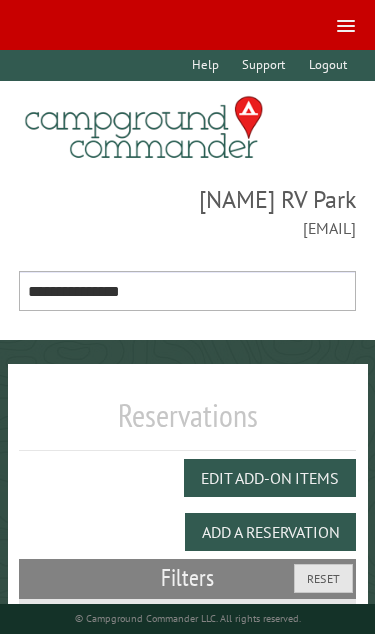 click on "**********" at bounding box center (188, 291) 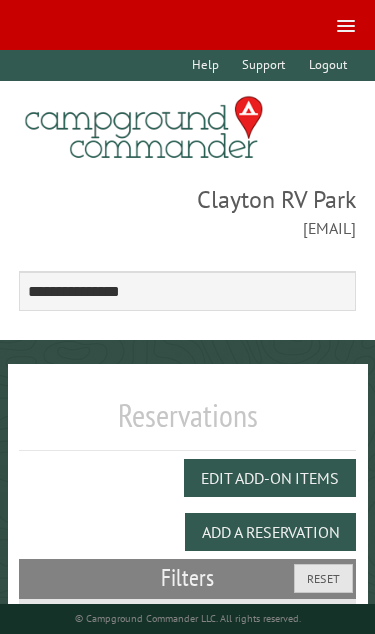 scroll, scrollTop: 0, scrollLeft: 0, axis: both 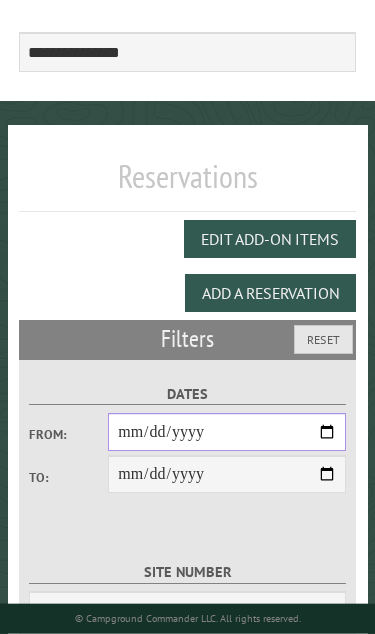 click on "From:" at bounding box center [227, 432] 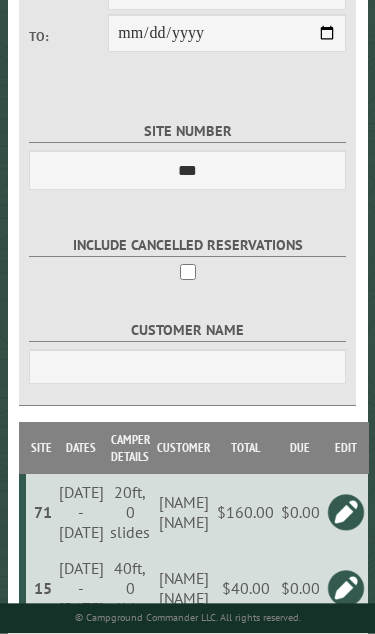 scroll, scrollTop: 679, scrollLeft: 0, axis: vertical 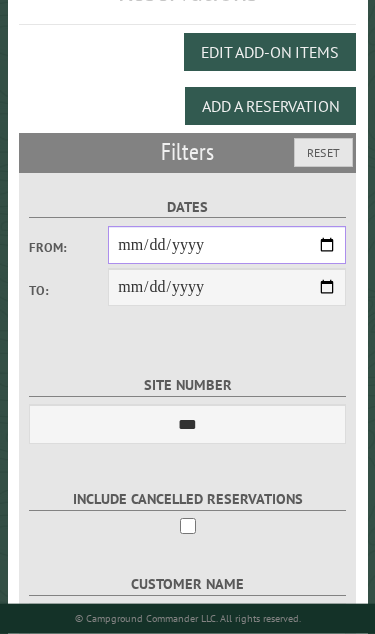 click on "From:" at bounding box center [227, 245] 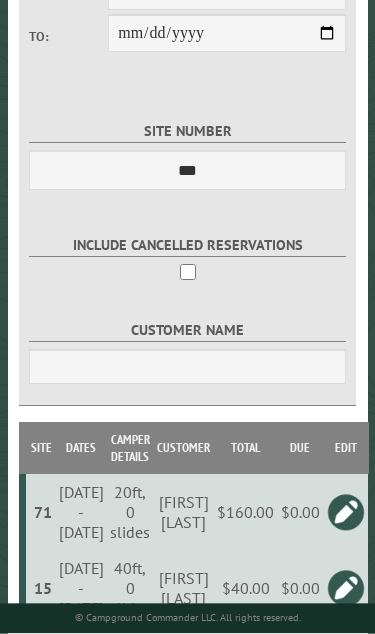 scroll, scrollTop: 679, scrollLeft: 0, axis: vertical 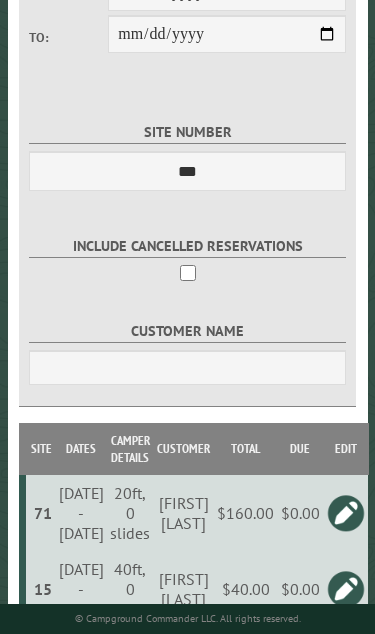 click at bounding box center (346, 513) 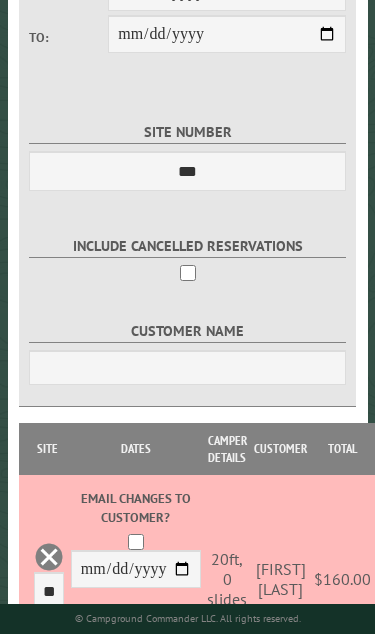 click on "**********" at bounding box center (136, 632) 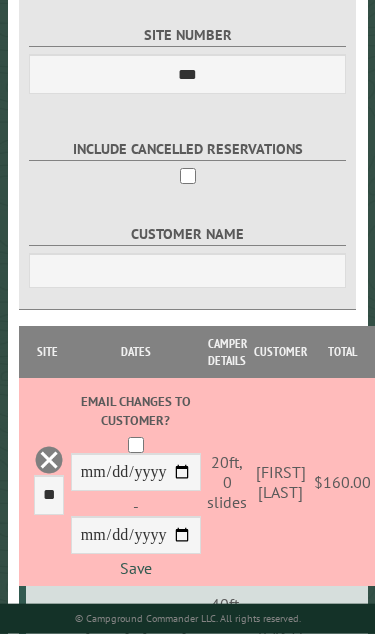 scroll, scrollTop: 777, scrollLeft: 0, axis: vertical 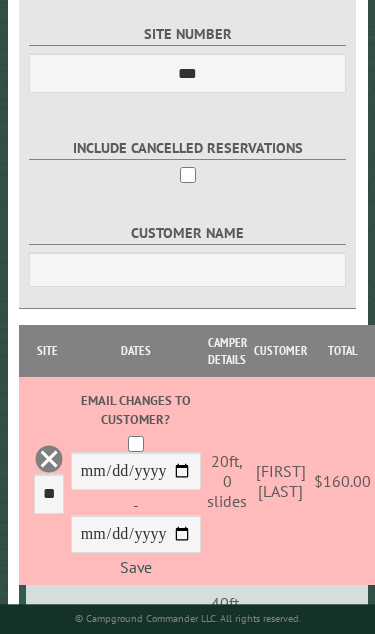click on "Save" at bounding box center (136, 567) 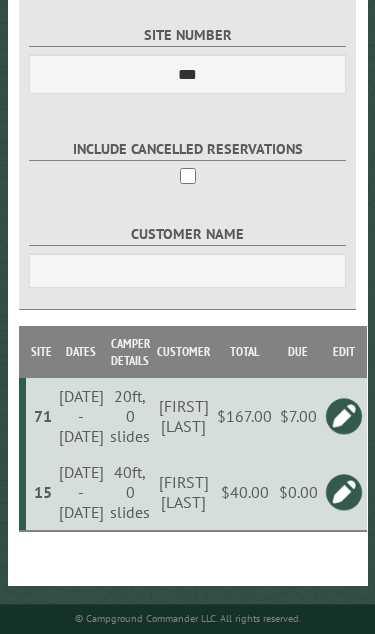 scroll, scrollTop: 679, scrollLeft: 0, axis: vertical 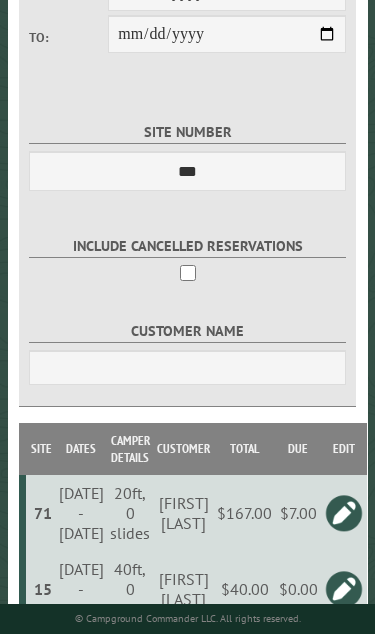 click on "$7.00" at bounding box center (298, 513) 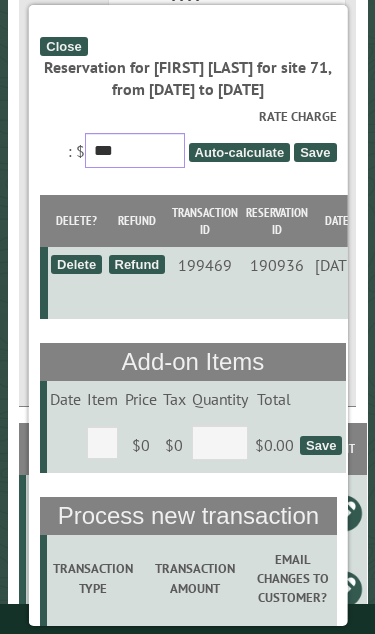 click on "***" at bounding box center (134, 150) 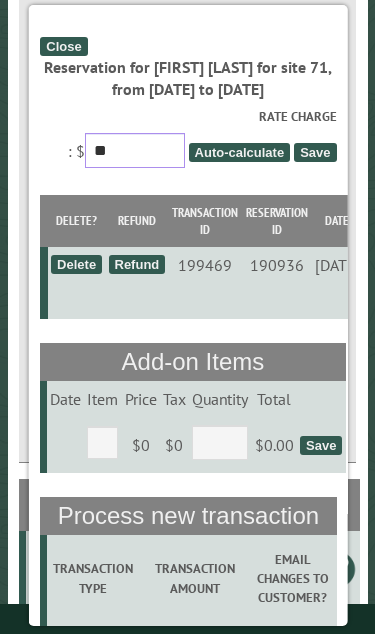 type on "*" 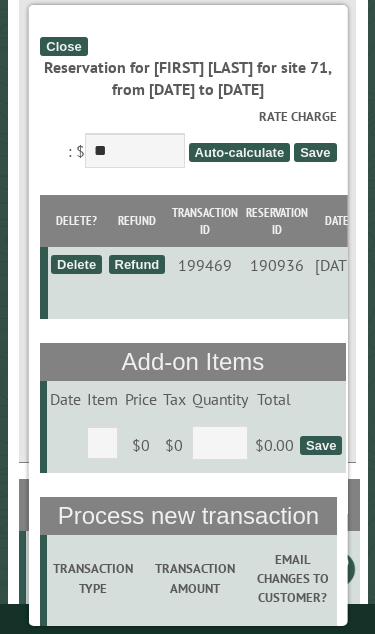 click on "Save" at bounding box center (314, 152) 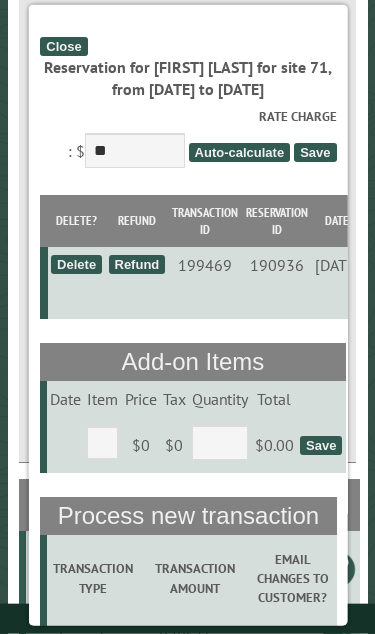 scroll, scrollTop: 624, scrollLeft: 0, axis: vertical 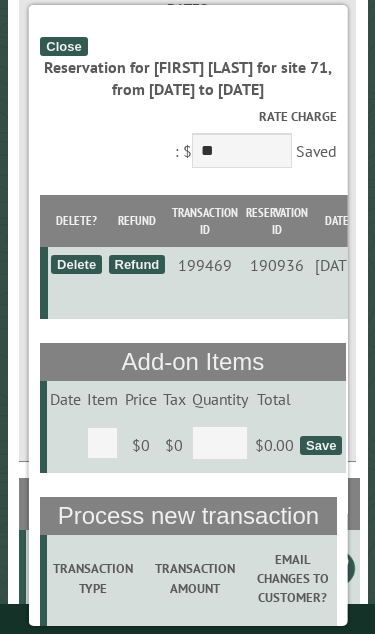 click on "Close" at bounding box center (62, 46) 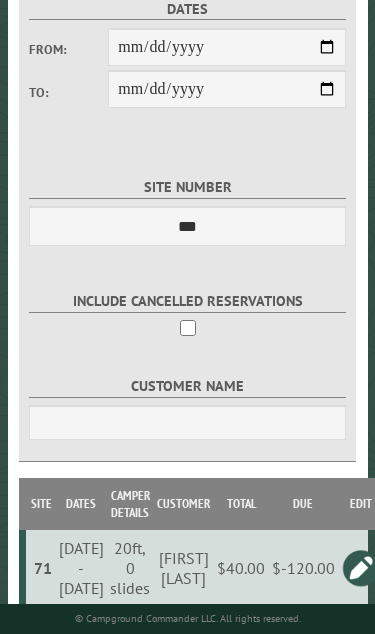 click on "$-120.00" at bounding box center [303, 568] 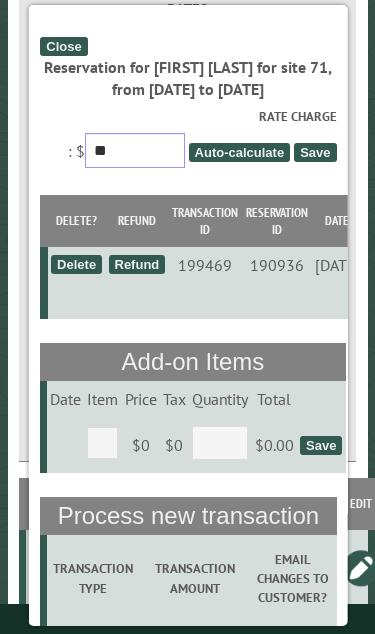 click on "**" at bounding box center [134, 150] 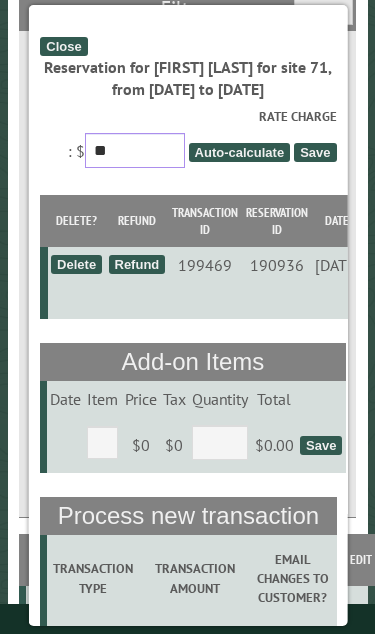 type on "*" 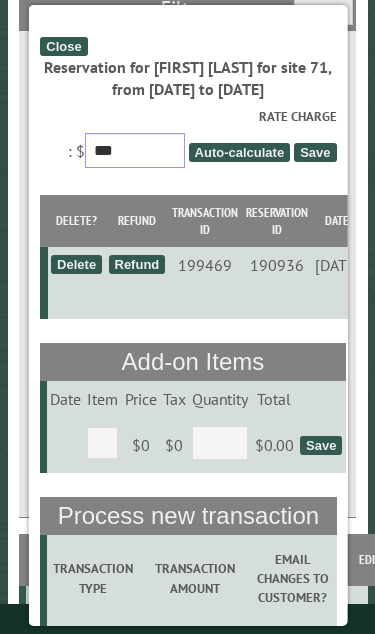 type on "***" 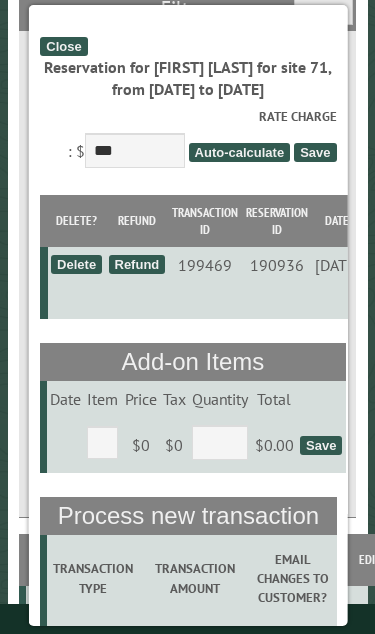 click on "Save" at bounding box center [314, 152] 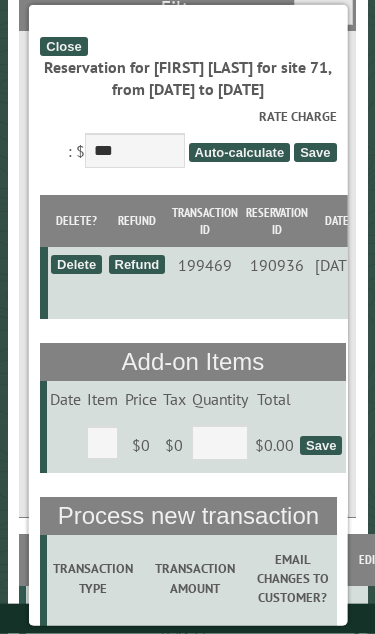 scroll, scrollTop: 569, scrollLeft: 0, axis: vertical 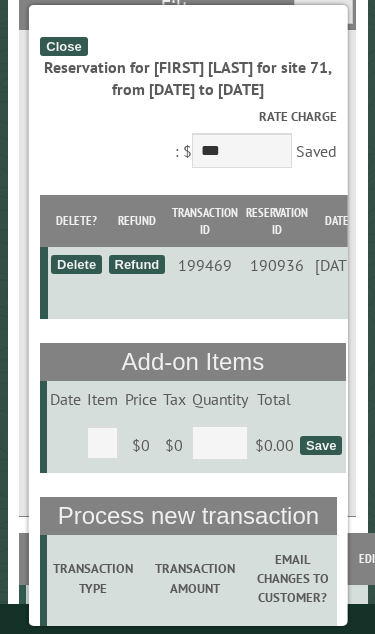 click on "Close" at bounding box center [62, 46] 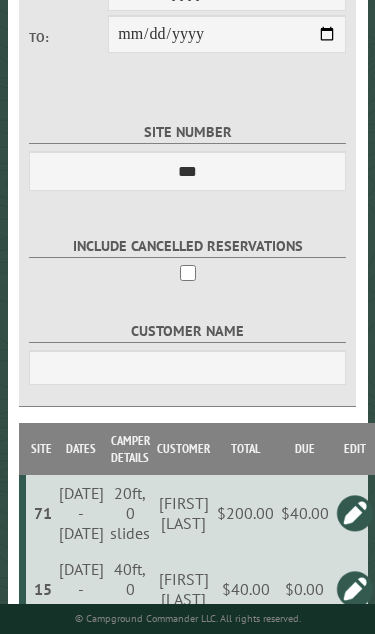 scroll, scrollTop: 681, scrollLeft: 0, axis: vertical 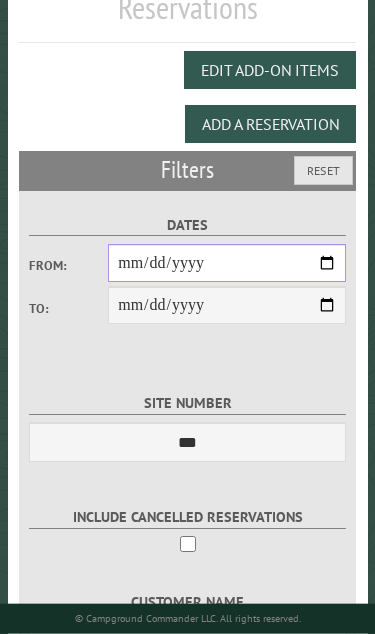 click on "From:" at bounding box center (227, 263) 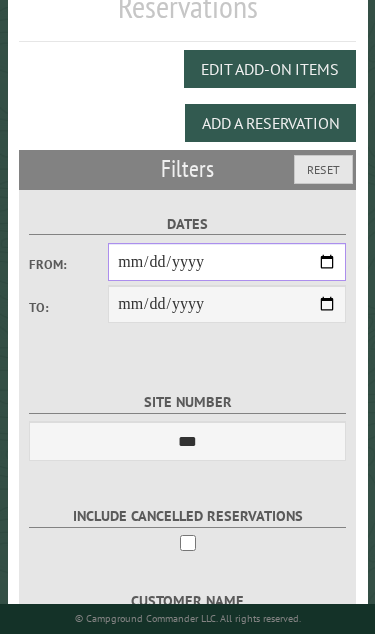 type on "**********" 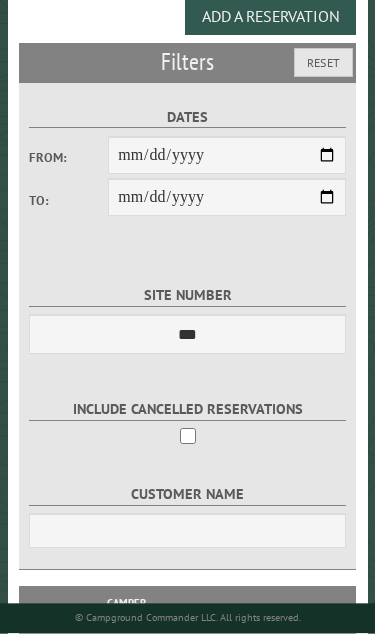 scroll, scrollTop: 515, scrollLeft: 0, axis: vertical 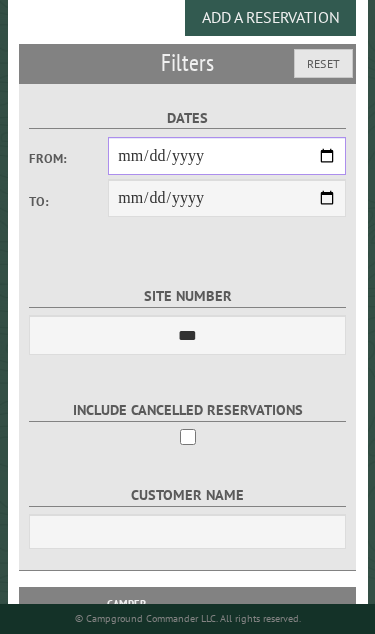 click on "**********" at bounding box center (227, 156) 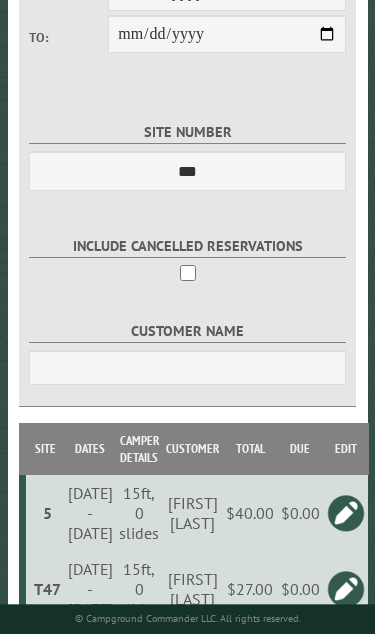 scroll, scrollTop: 679, scrollLeft: 31, axis: both 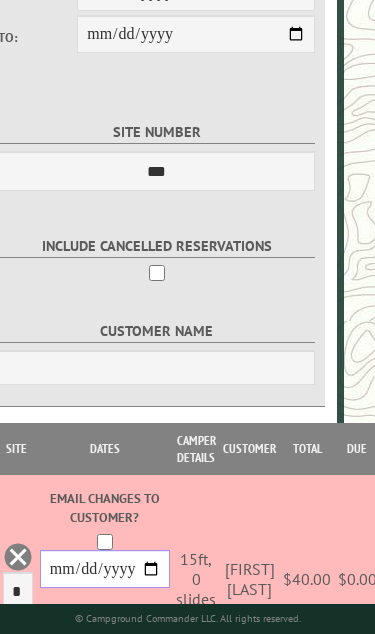 click on "**********" at bounding box center (105, 569) 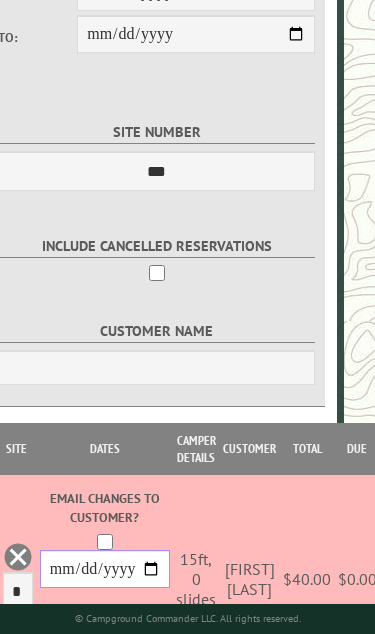 type on "**********" 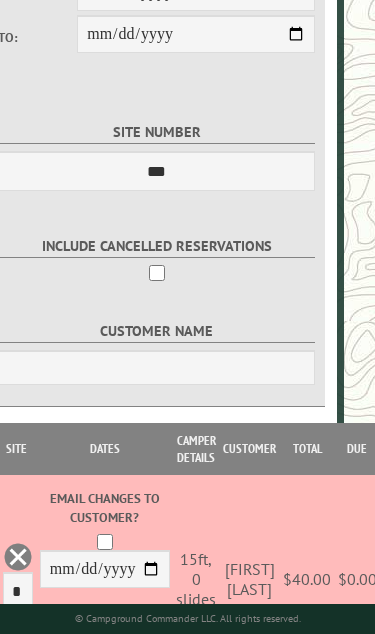 click on "**********" at bounding box center [105, 632] 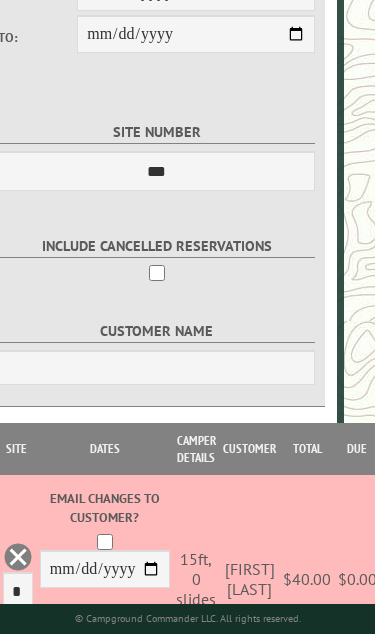 type on "**********" 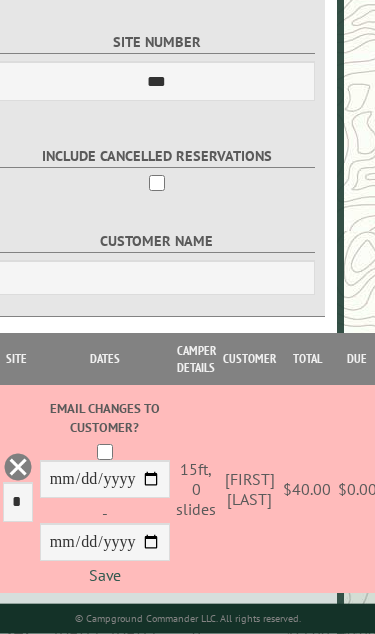 scroll, scrollTop: 771, scrollLeft: 31, axis: both 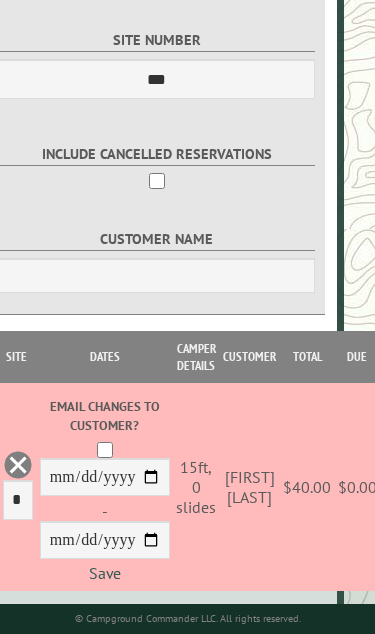 click on "Save" at bounding box center (105, 573) 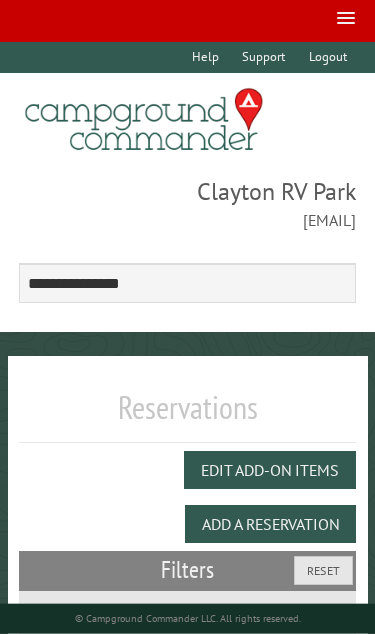 scroll, scrollTop: 0, scrollLeft: 0, axis: both 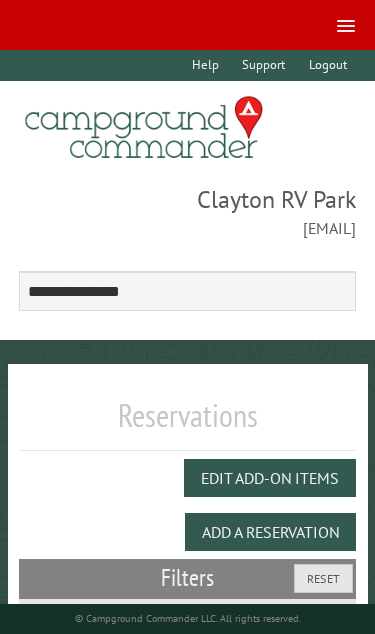 click at bounding box center [346, 21] 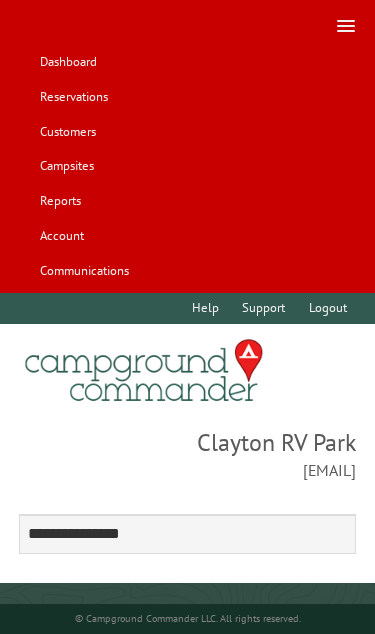 click on "Dashboard" at bounding box center [68, 62] 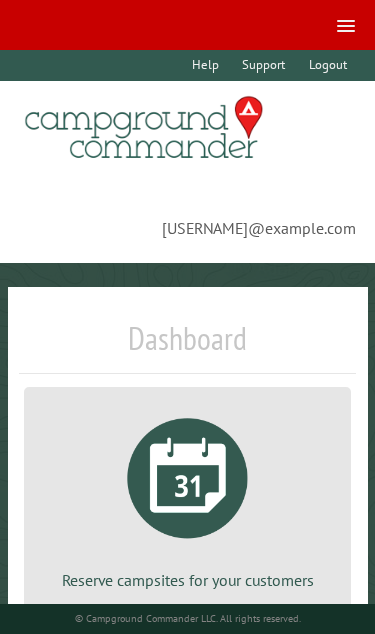 scroll, scrollTop: 0, scrollLeft: 0, axis: both 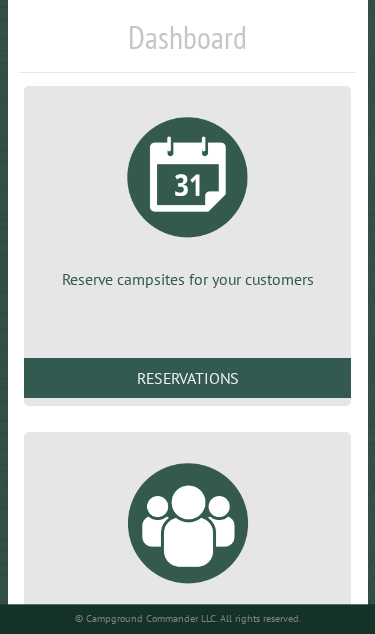 click on "Reservations" at bounding box center [188, 378] 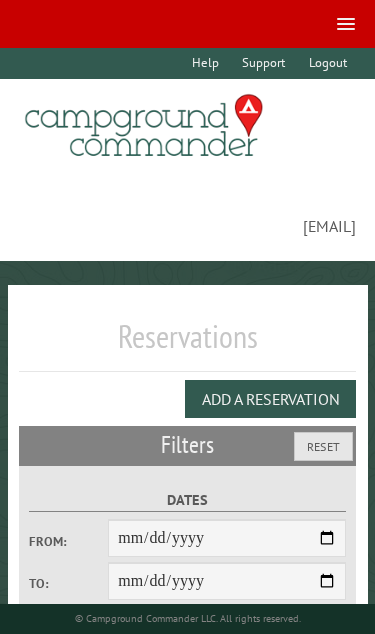 select on "**" 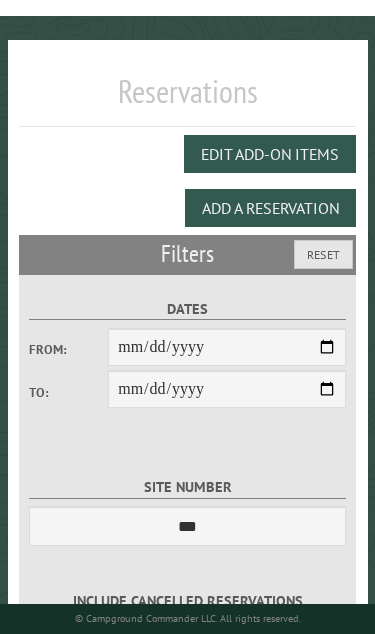 scroll, scrollTop: 323, scrollLeft: 0, axis: vertical 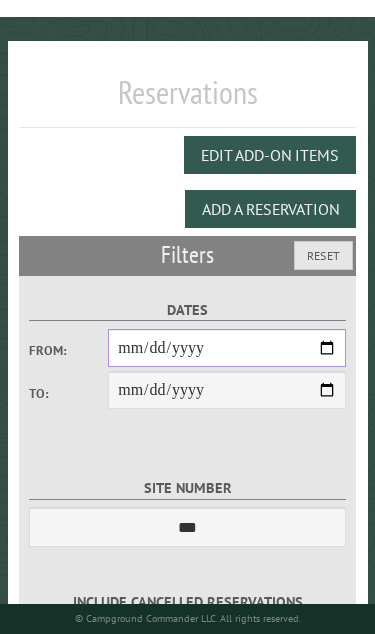 click on "From:" at bounding box center (227, 348) 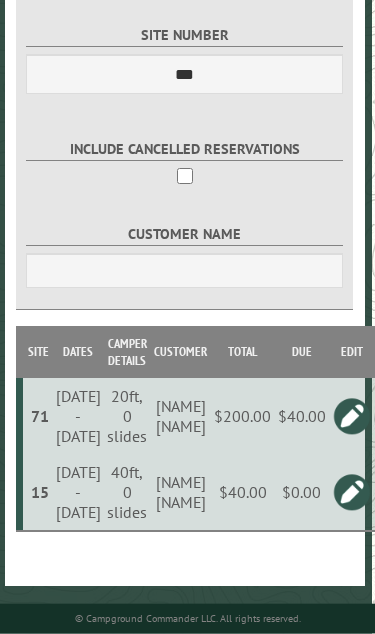 scroll, scrollTop: 795, scrollLeft: 26, axis: both 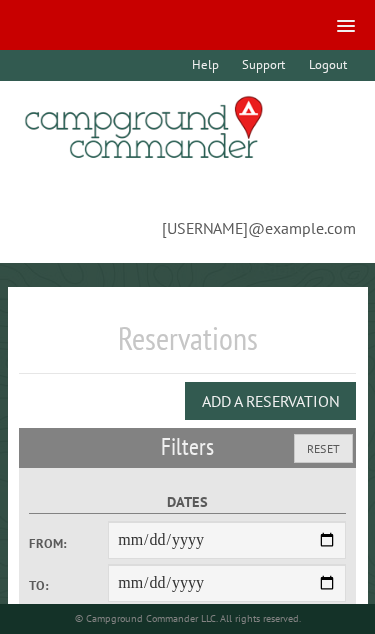 select on "**" 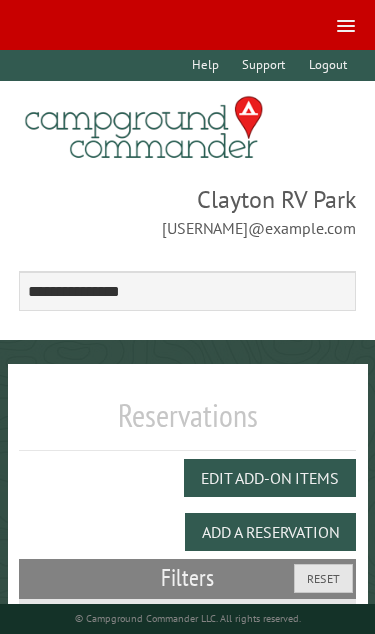 click at bounding box center [342, 24] 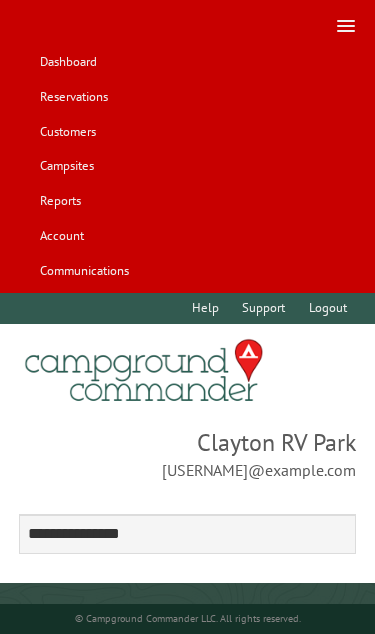 click on "Customers" at bounding box center [67, 131] 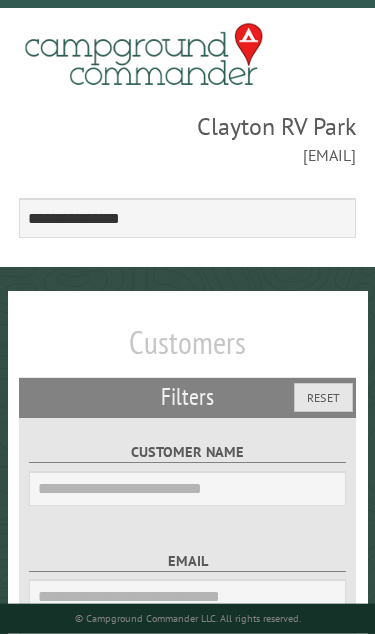 scroll, scrollTop: 0, scrollLeft: 0, axis: both 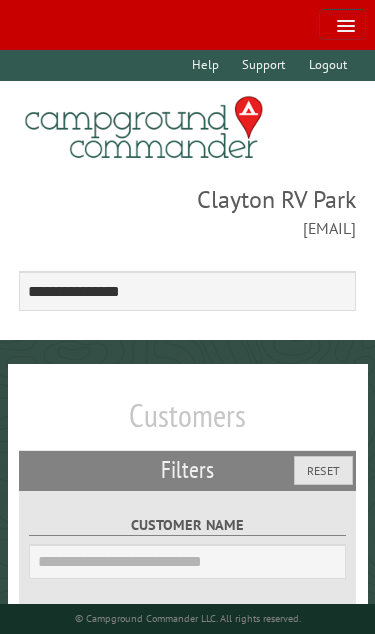click at bounding box center [346, 26] 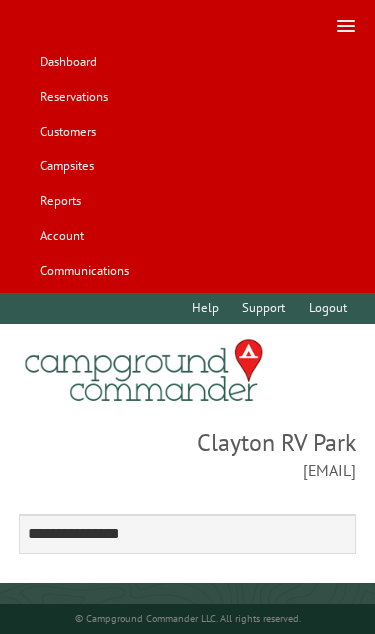 click on "Campsites" at bounding box center (66, 166) 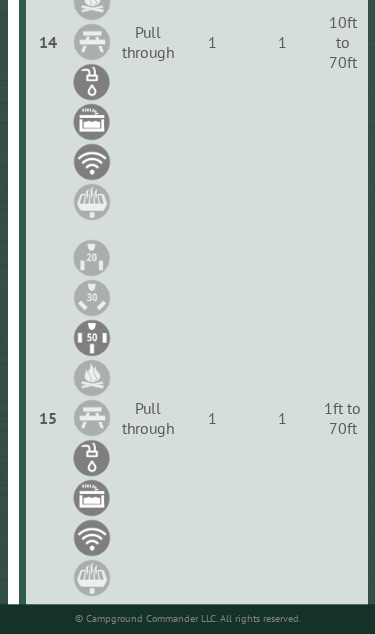 scroll, scrollTop: 5761, scrollLeft: 0, axis: vertical 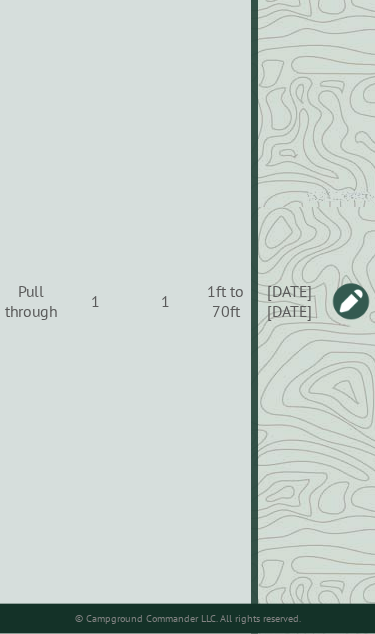 click at bounding box center [351, 301] 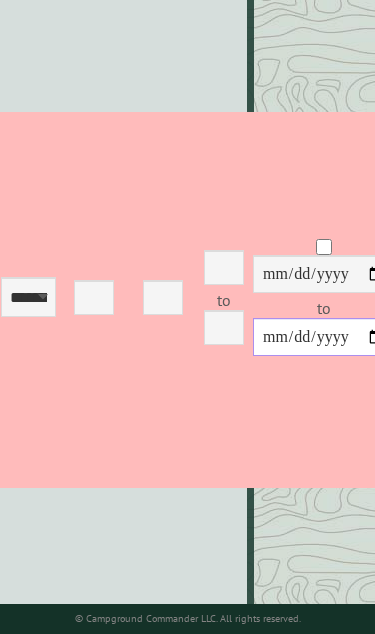 click on "**********" at bounding box center [324, 337] 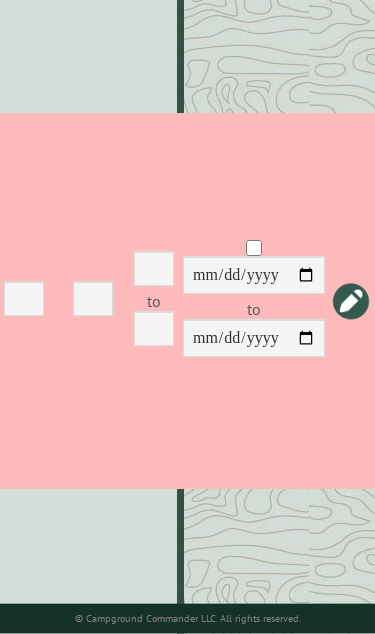 click at bounding box center [351, 301] 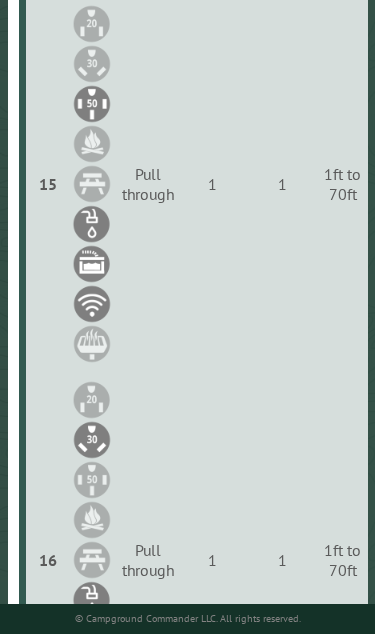 scroll, scrollTop: 5913, scrollLeft: 0, axis: vertical 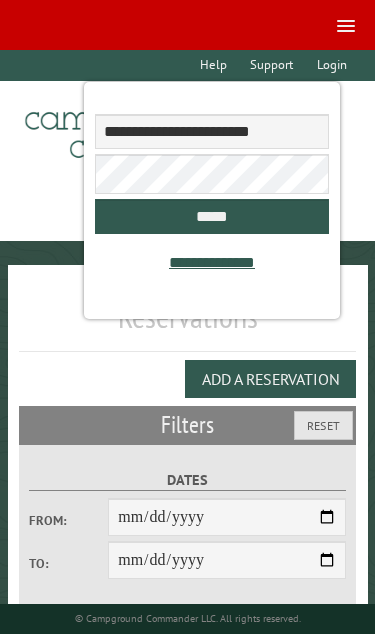 type on "**********" 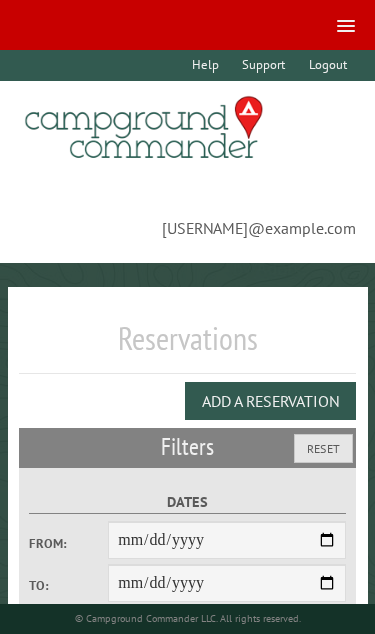 click on "Logout" at bounding box center (327, 65) 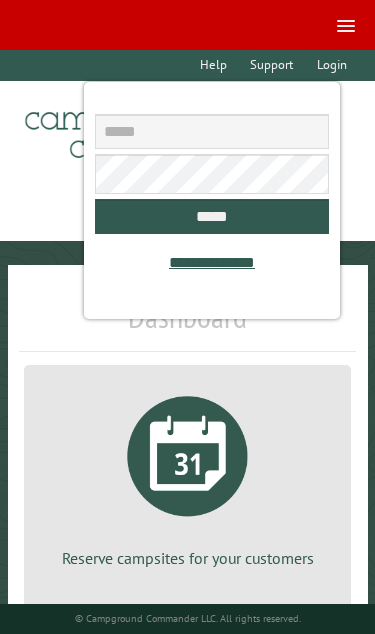 scroll, scrollTop: 0, scrollLeft: 0, axis: both 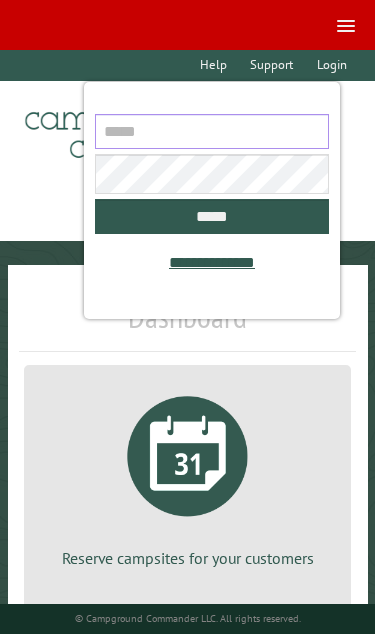 click at bounding box center [211, 131] 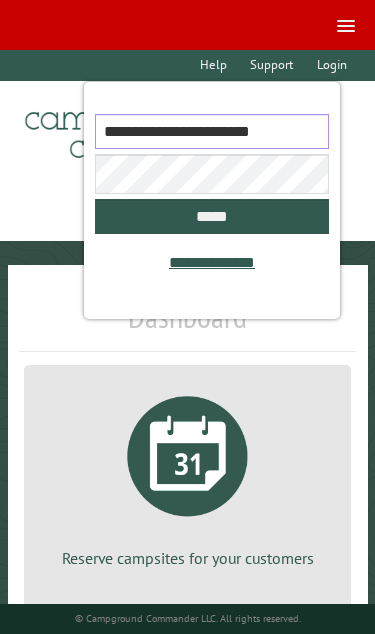 type on "**********" 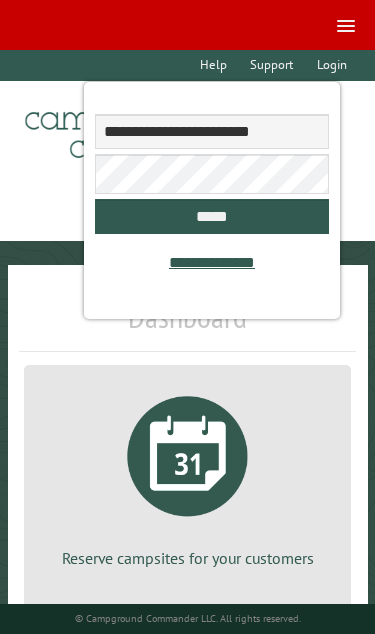 click on "*****" at bounding box center (211, 216) 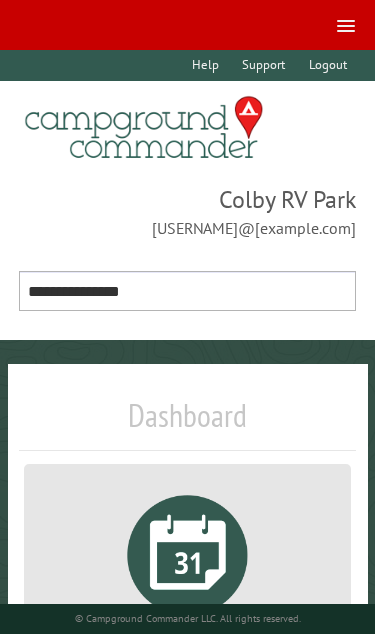 click on "**********" at bounding box center (188, 291) 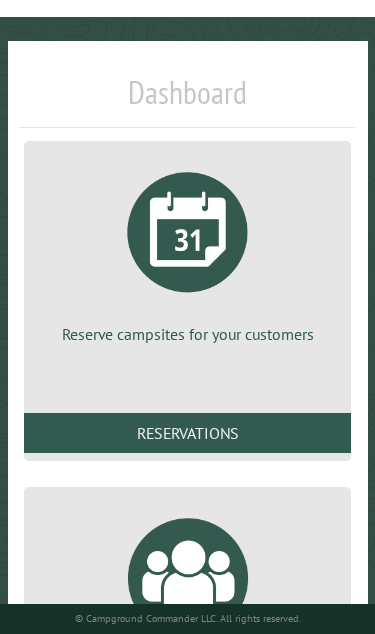 scroll, scrollTop: 336, scrollLeft: 0, axis: vertical 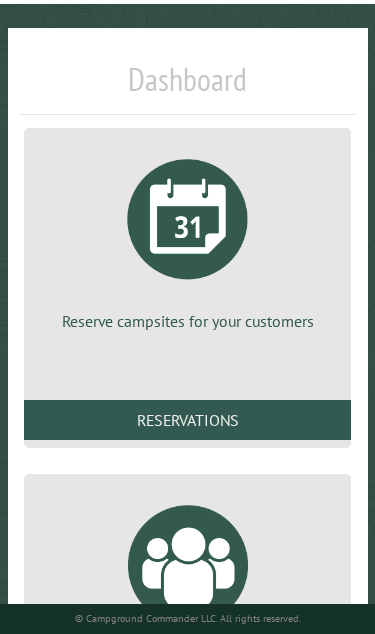 click on "Reservations" at bounding box center (188, 420) 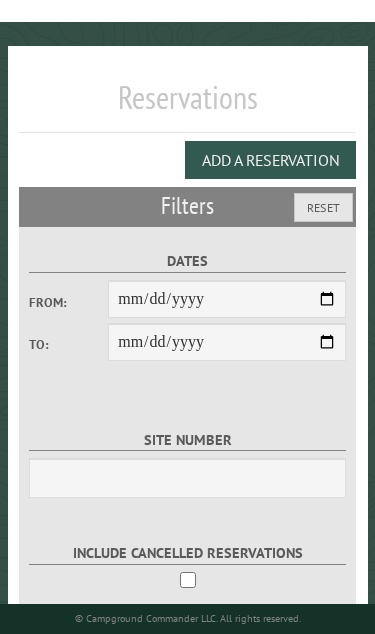 scroll, scrollTop: 250, scrollLeft: 0, axis: vertical 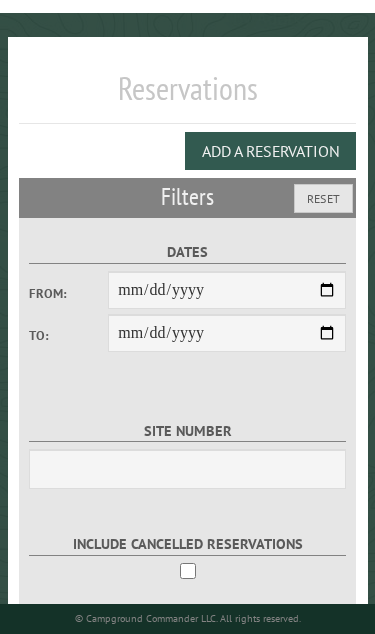 select on "**" 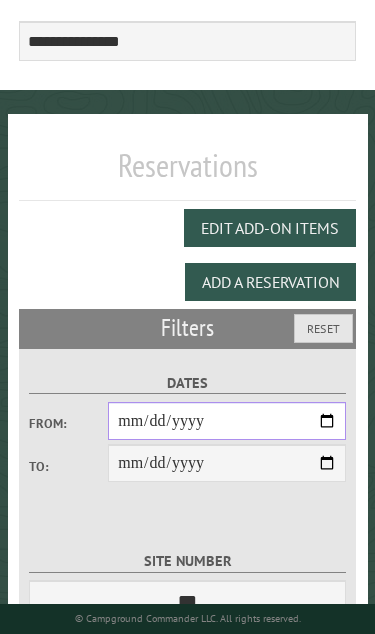 click on "From:" at bounding box center [227, 421] 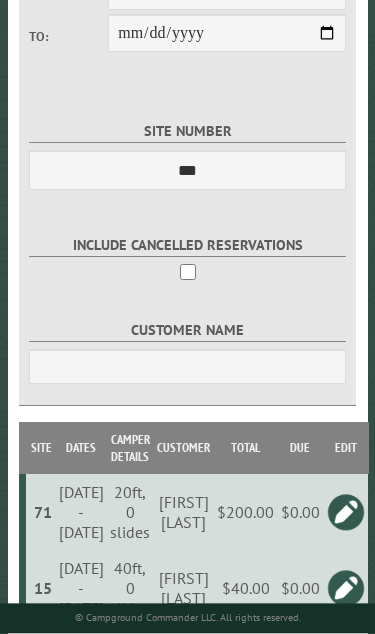 scroll, scrollTop: 679, scrollLeft: 0, axis: vertical 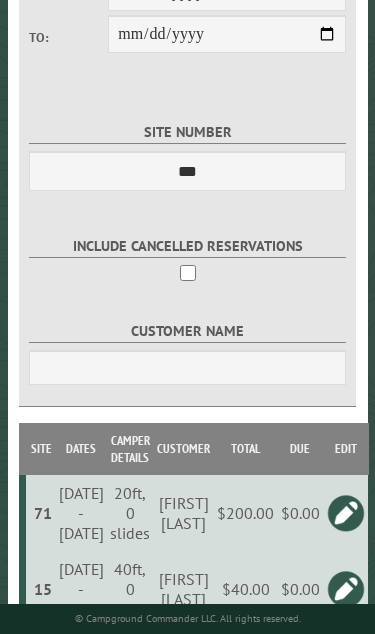 click at bounding box center [346, 589] 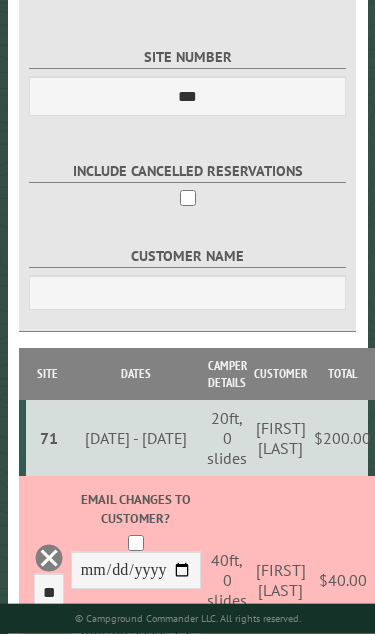 scroll, scrollTop: 755, scrollLeft: 0, axis: vertical 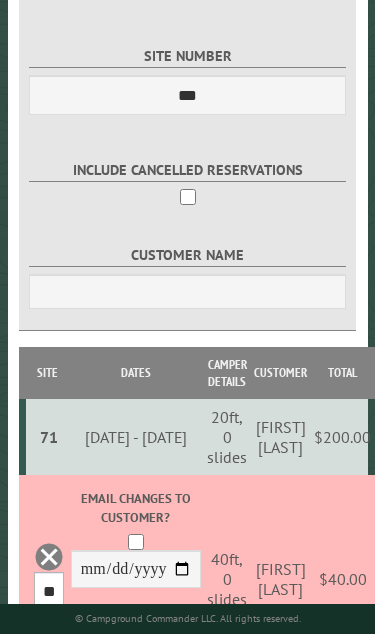 click on "*** * * * * * * * * ** ** ** ** ** ** ** ** ** ** ** ** ** ** ** ** ** ** ** ** ** ** ** ** ** ** ** ** ** ** ** ** ** ** ** ** ** ** ** ** ** ** ** ** ** ** *** *** *** *** ***" at bounding box center [49, 592] 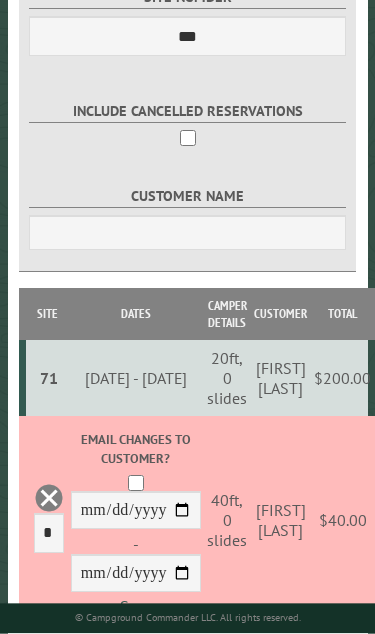 scroll, scrollTop: 813, scrollLeft: 0, axis: vertical 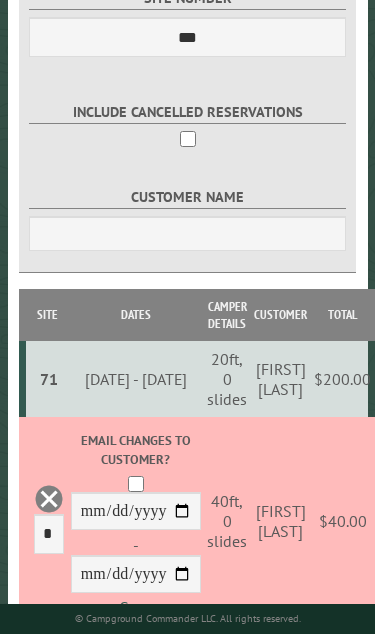 click on "Save" at bounding box center (136, 607) 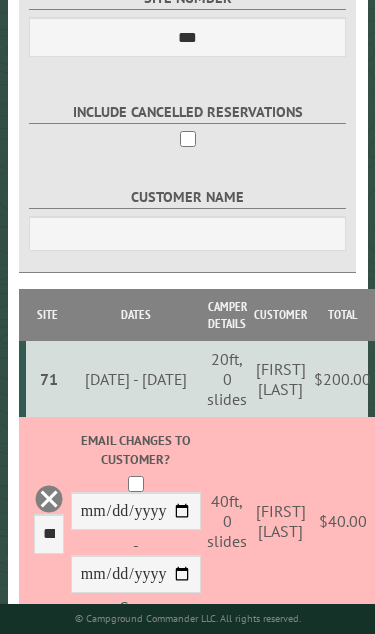 scroll, scrollTop: 679, scrollLeft: 0, axis: vertical 